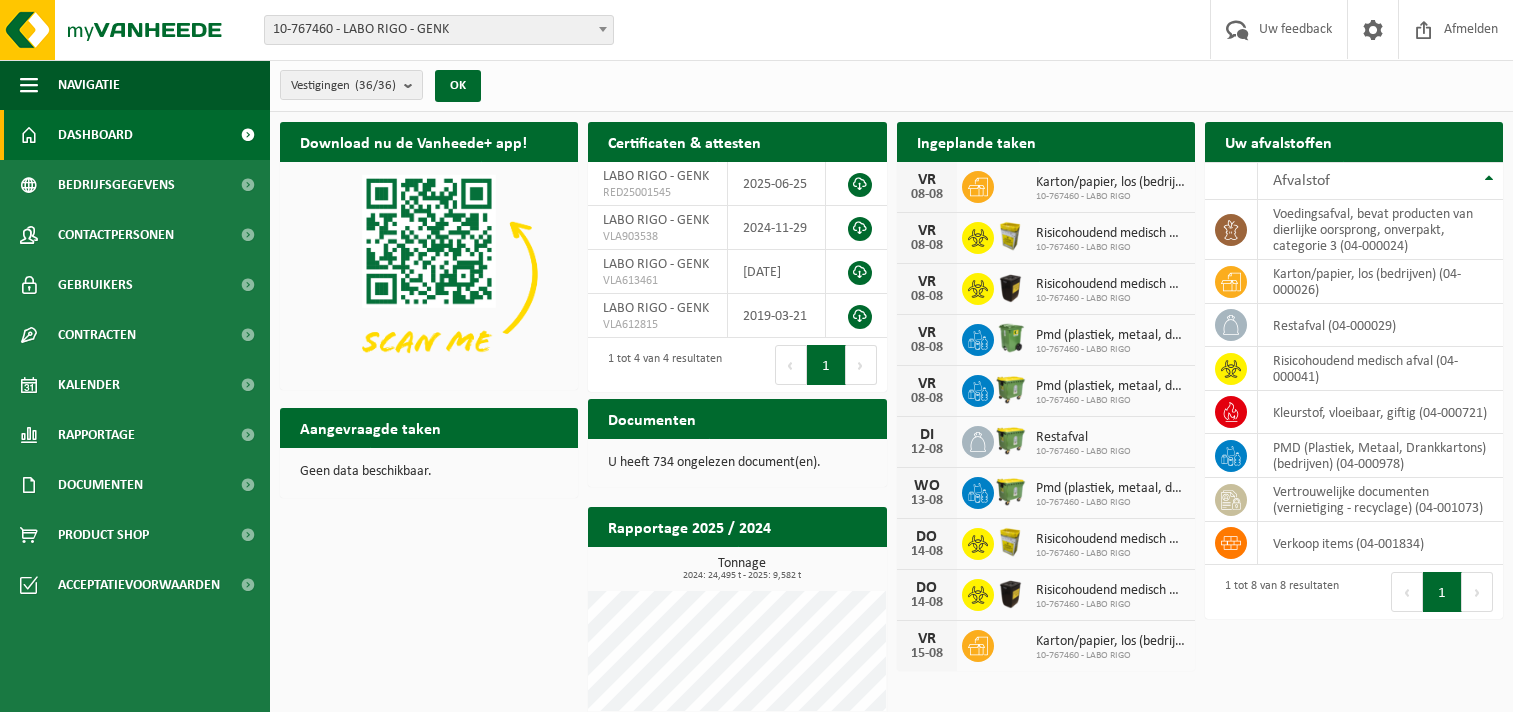 scroll, scrollTop: 0, scrollLeft: 0, axis: both 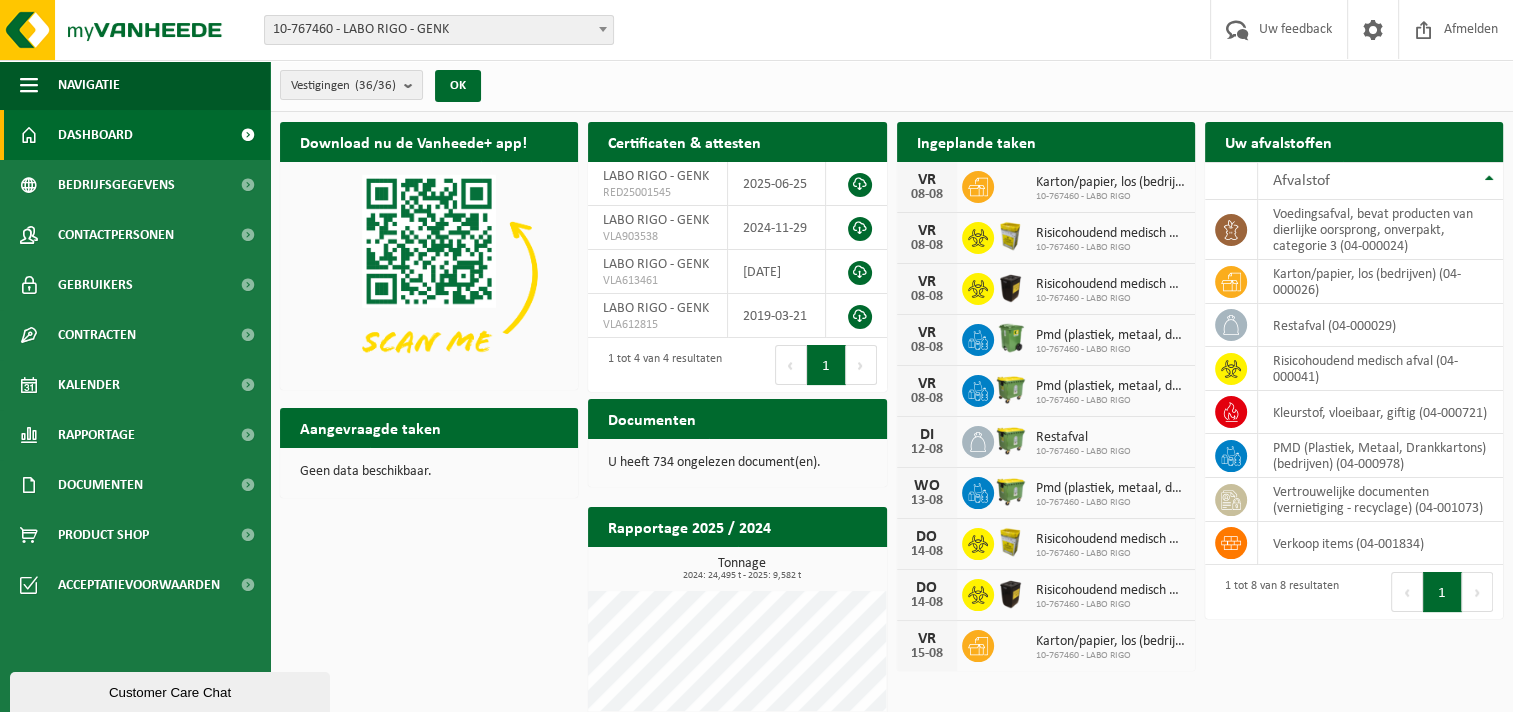 click on "Ingeplande taken" at bounding box center (976, 141) 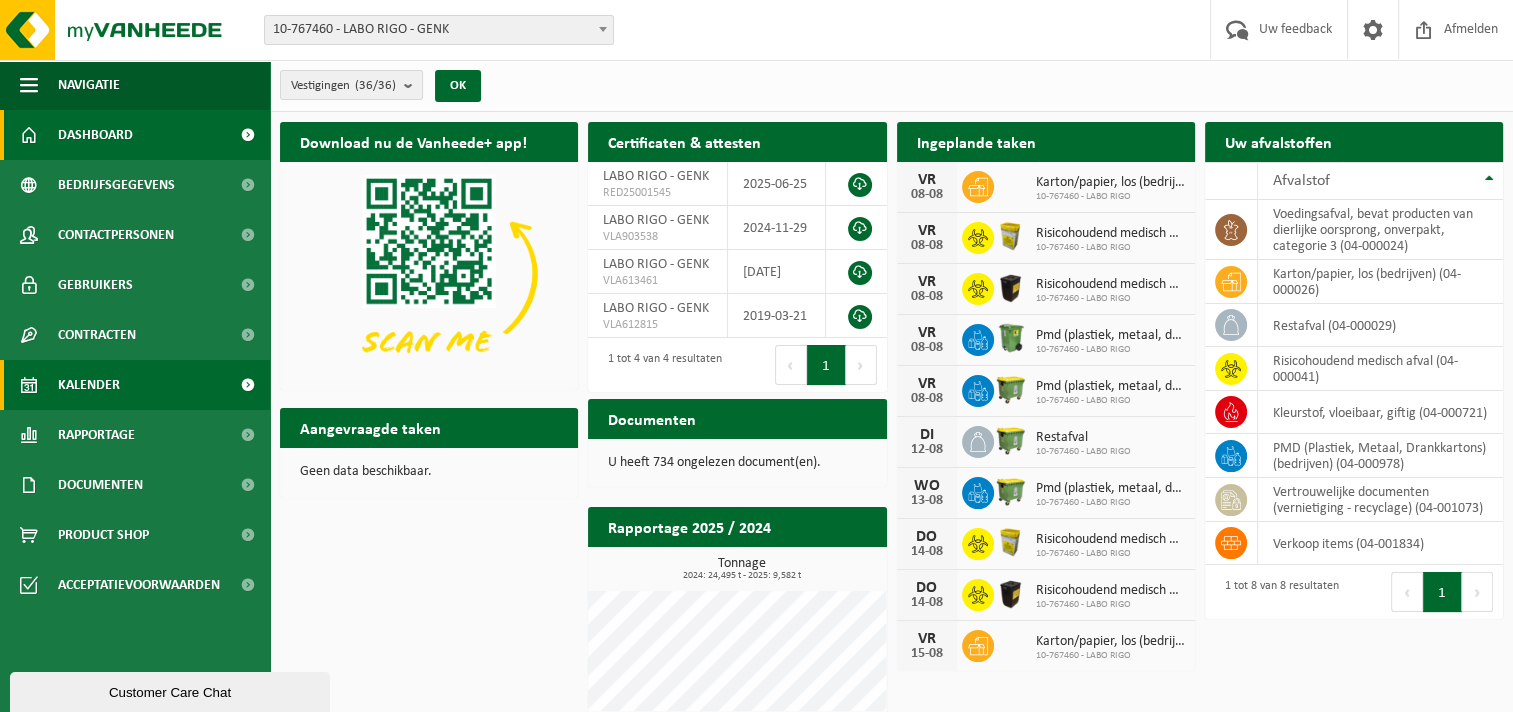 click on "Kalender" at bounding box center [135, 385] 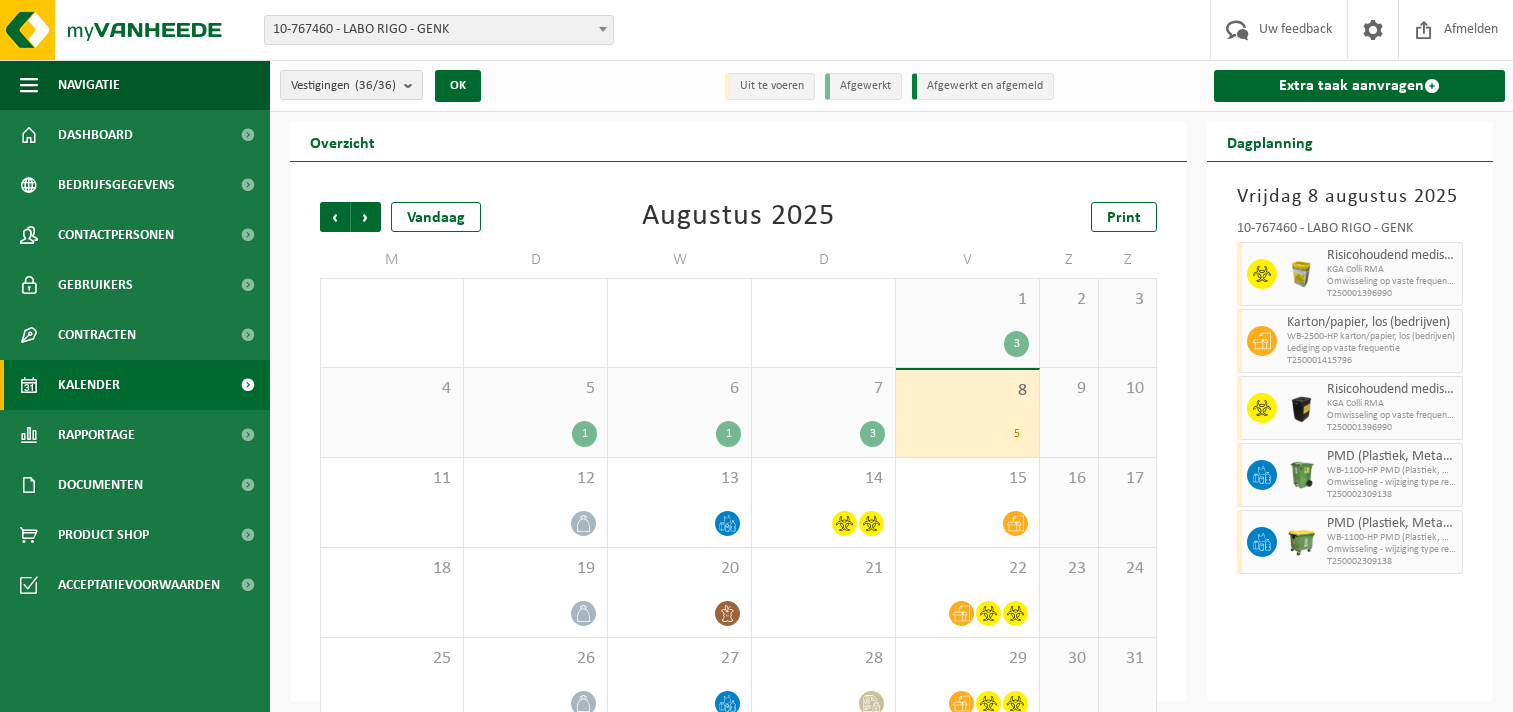 scroll, scrollTop: 0, scrollLeft: 0, axis: both 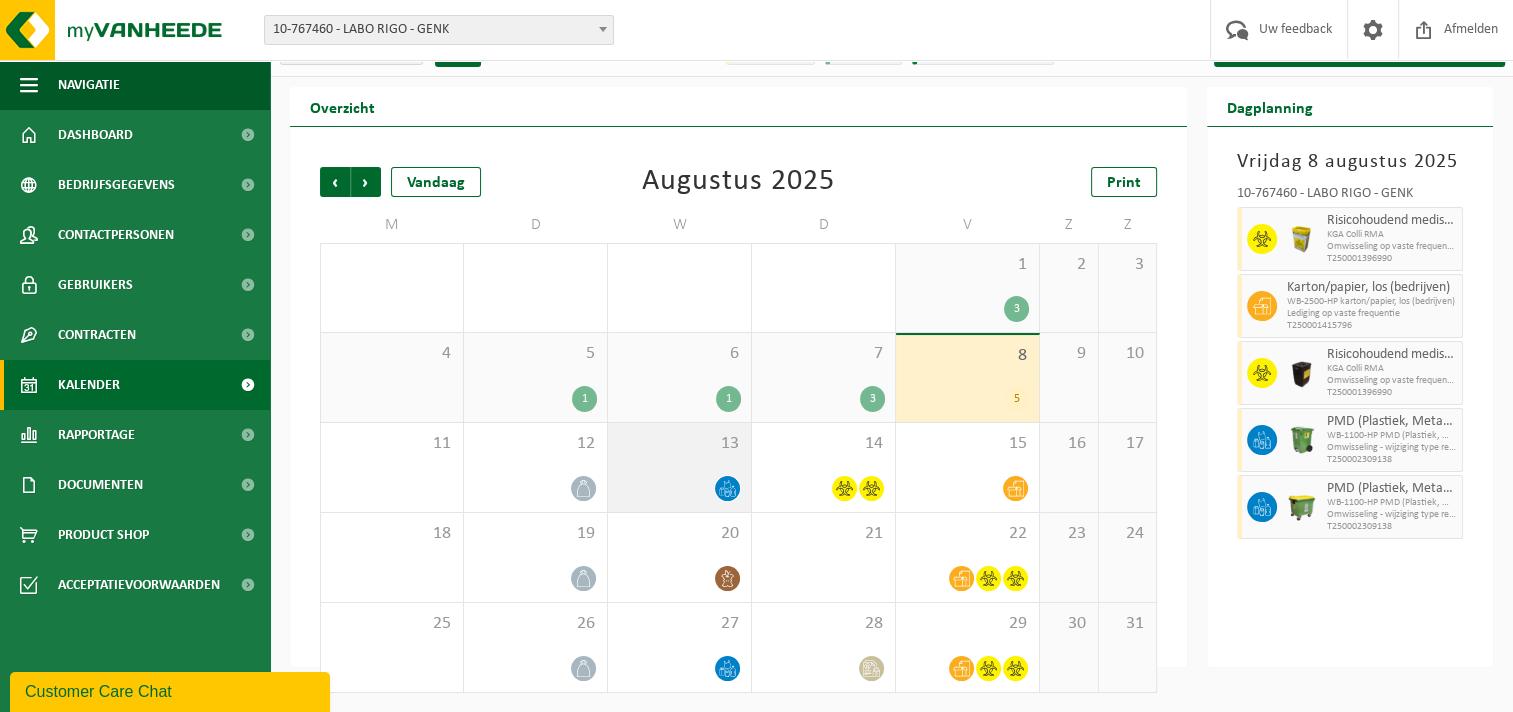 click 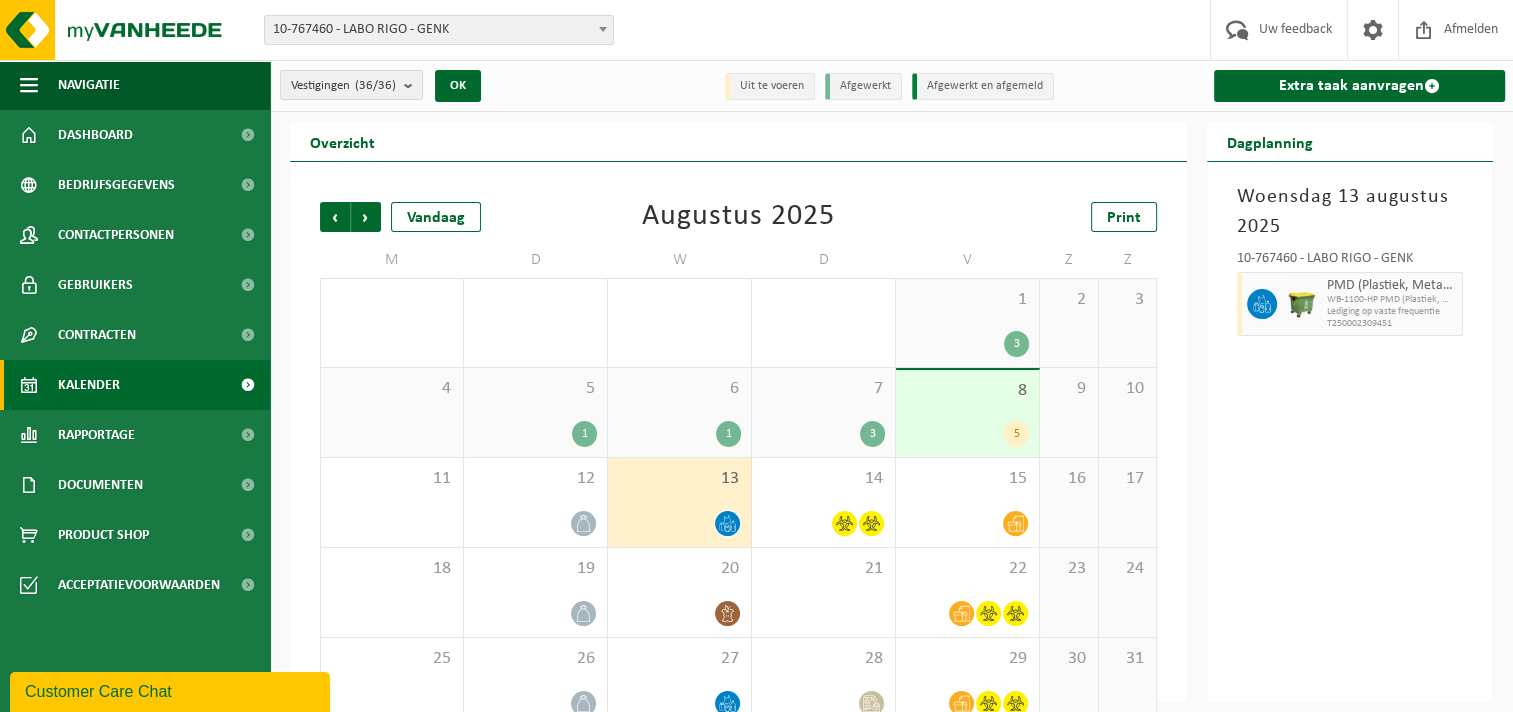scroll, scrollTop: 35, scrollLeft: 0, axis: vertical 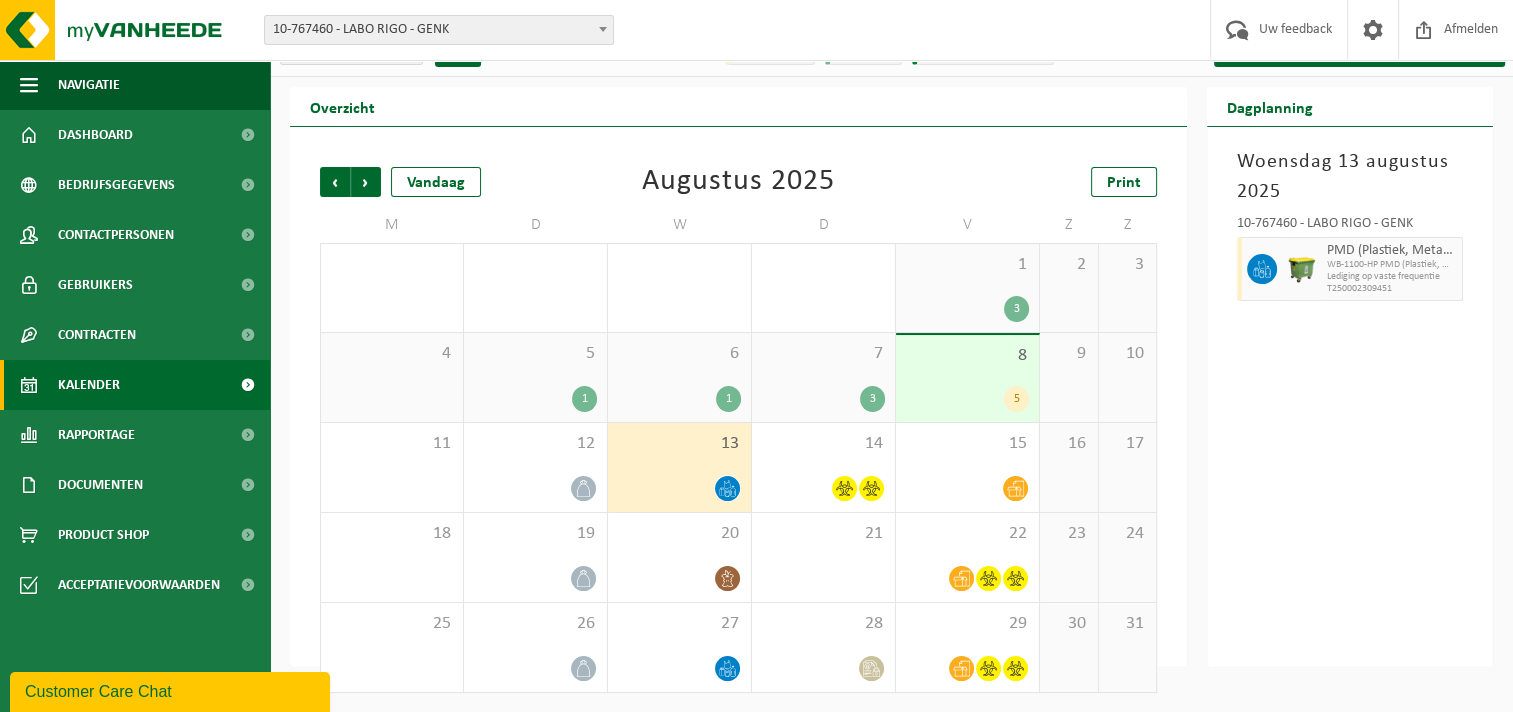 click on "8 5" at bounding box center (967, 378) 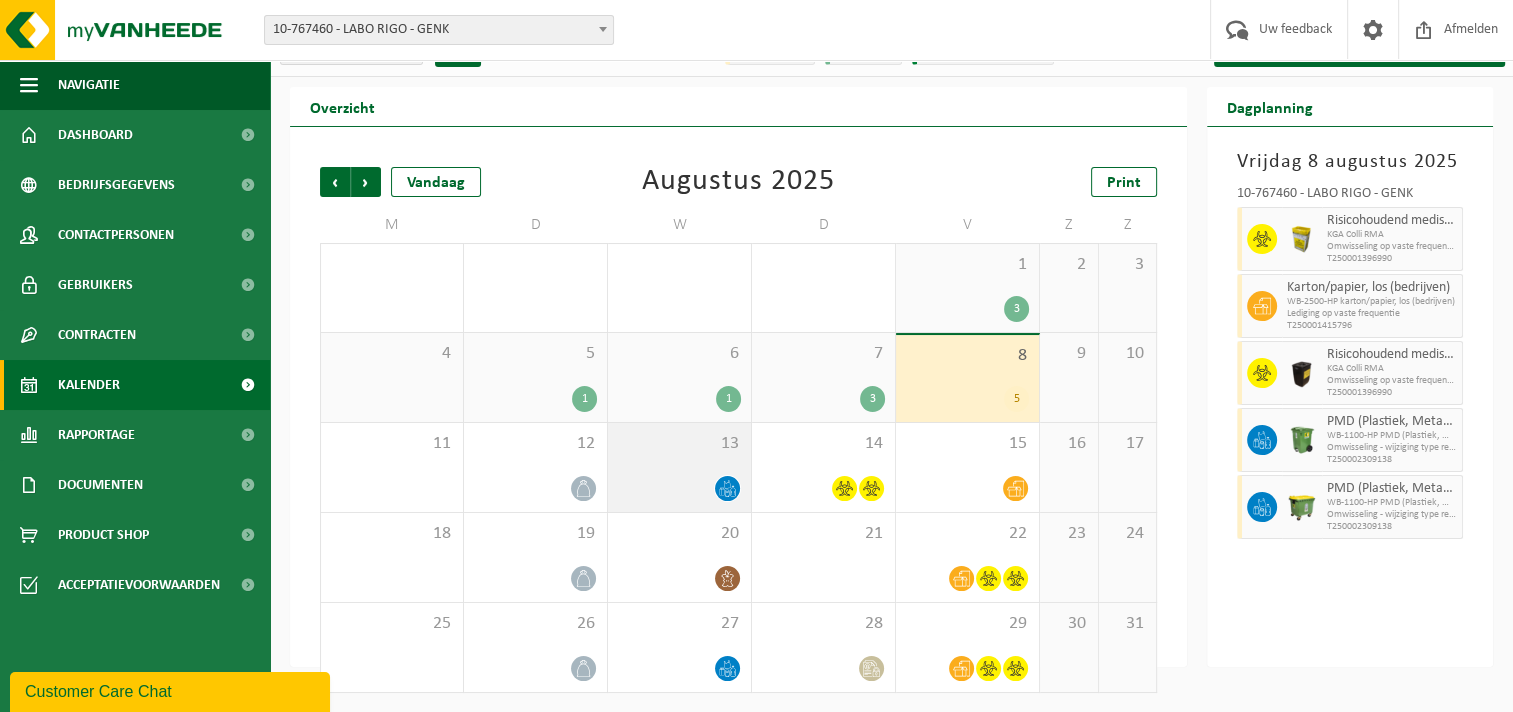 click 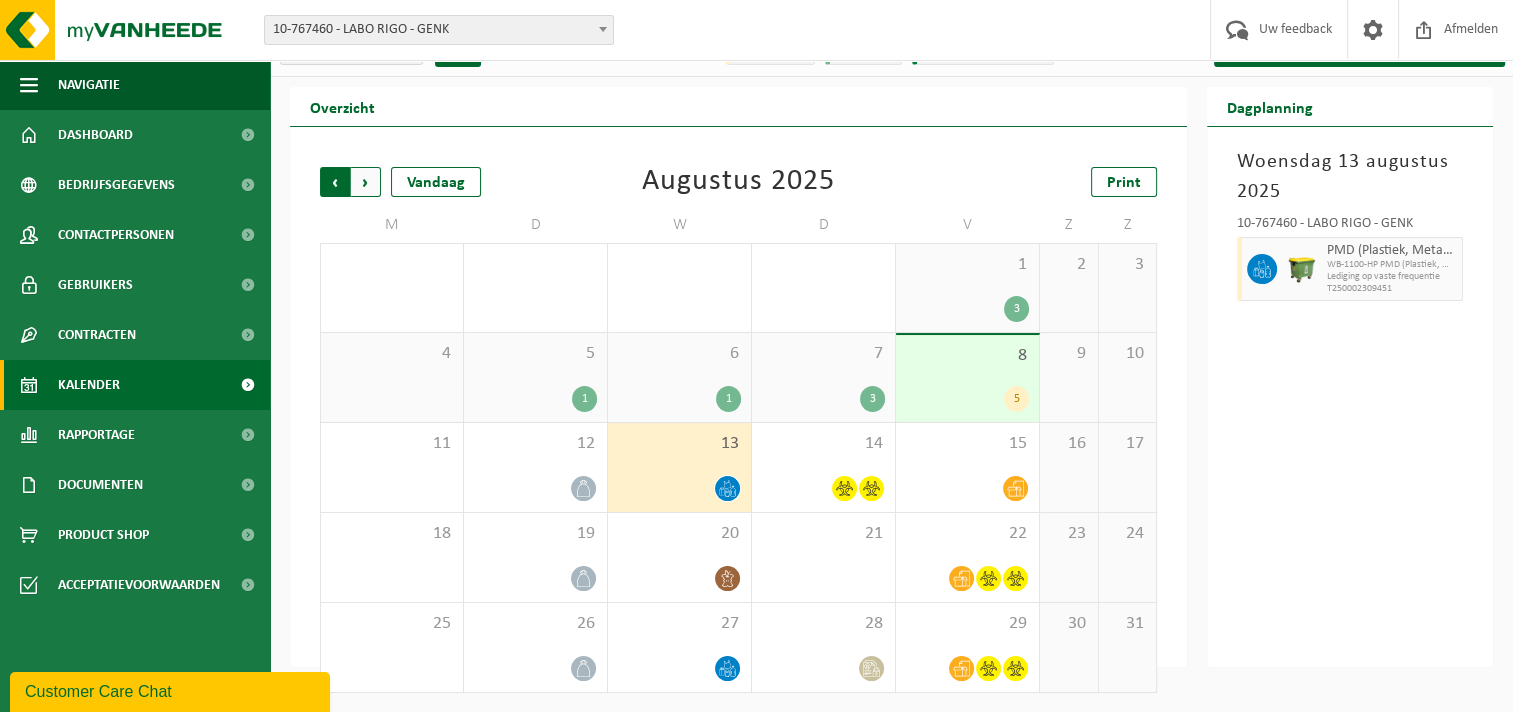 click on "Volgende" at bounding box center [366, 182] 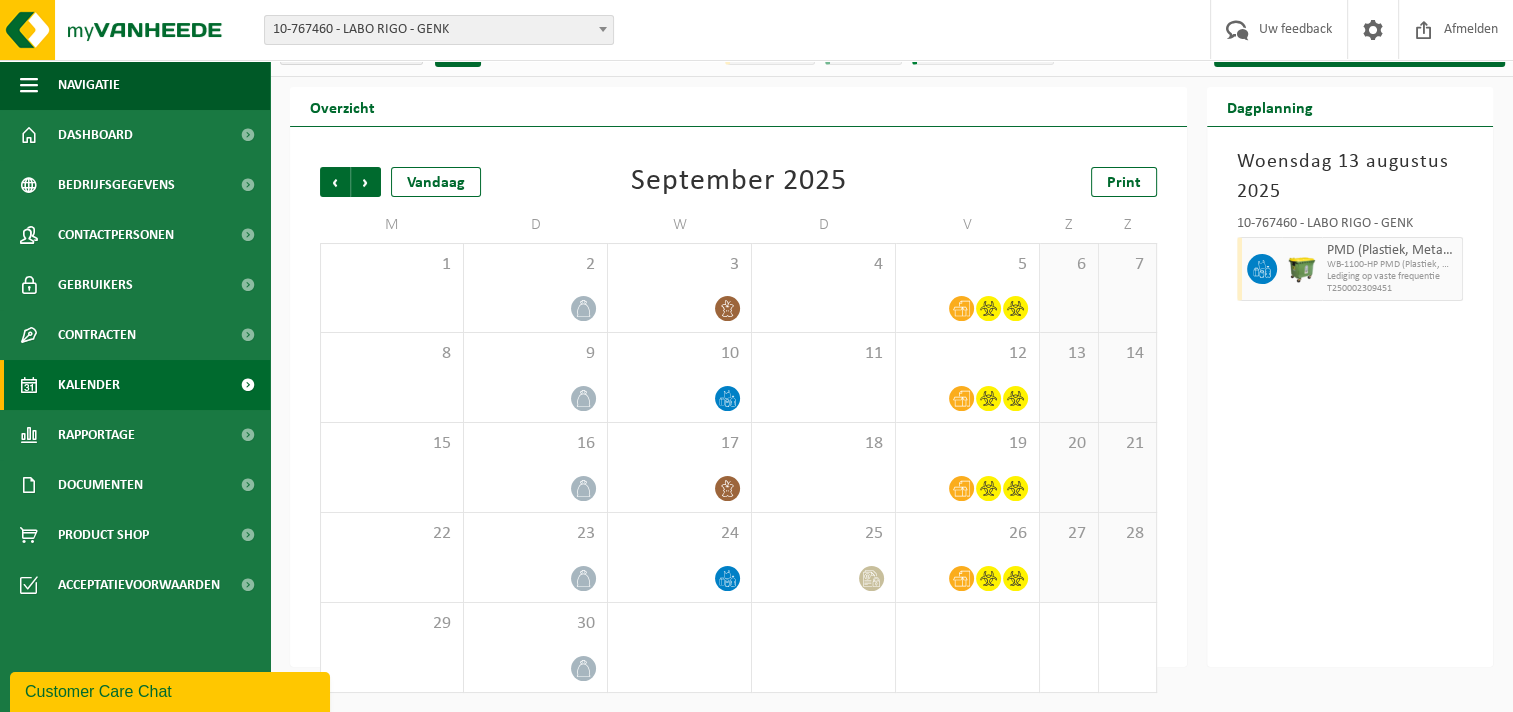 click on "Customer Care Chat" at bounding box center (170, 692) 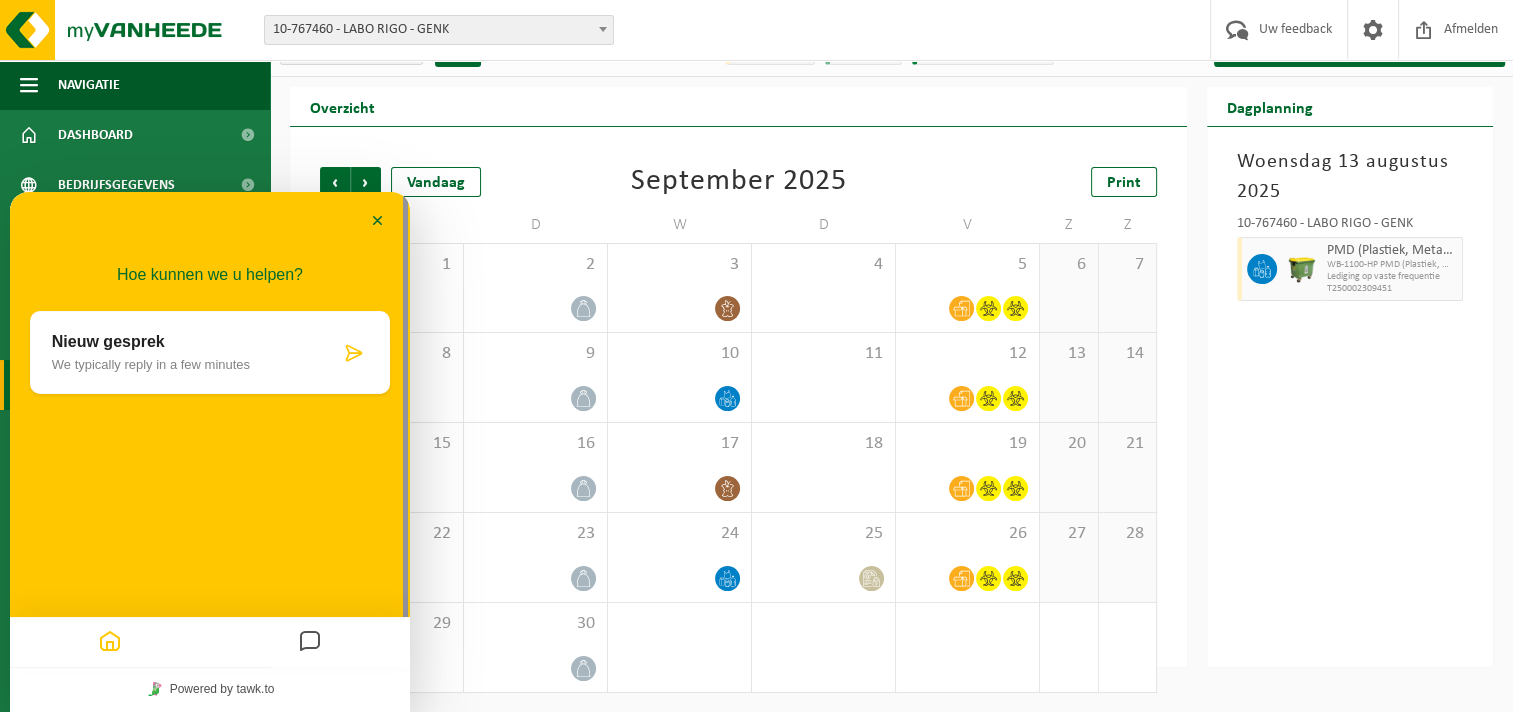 click on "We typically reply in a few minutes" at bounding box center (196, 364) 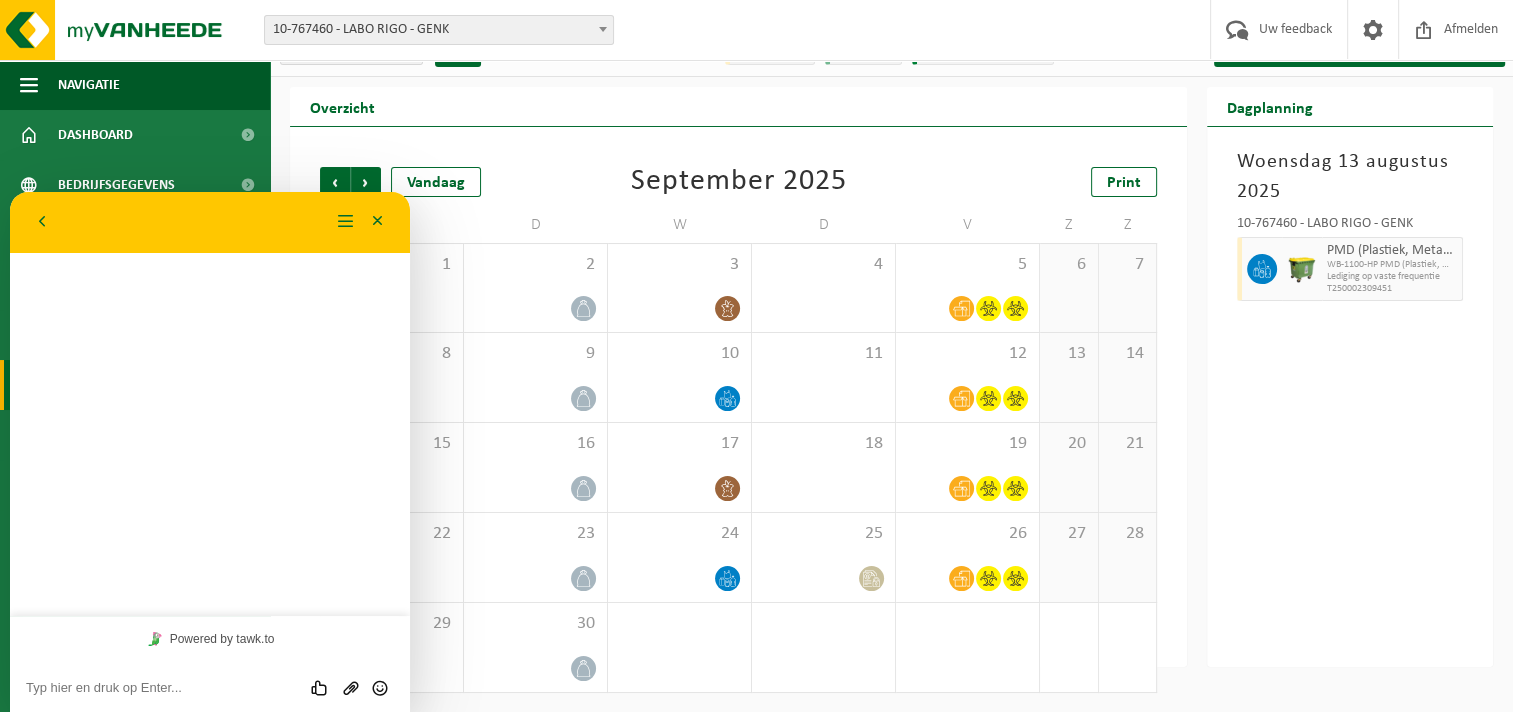 click at bounding box center (10, 192) 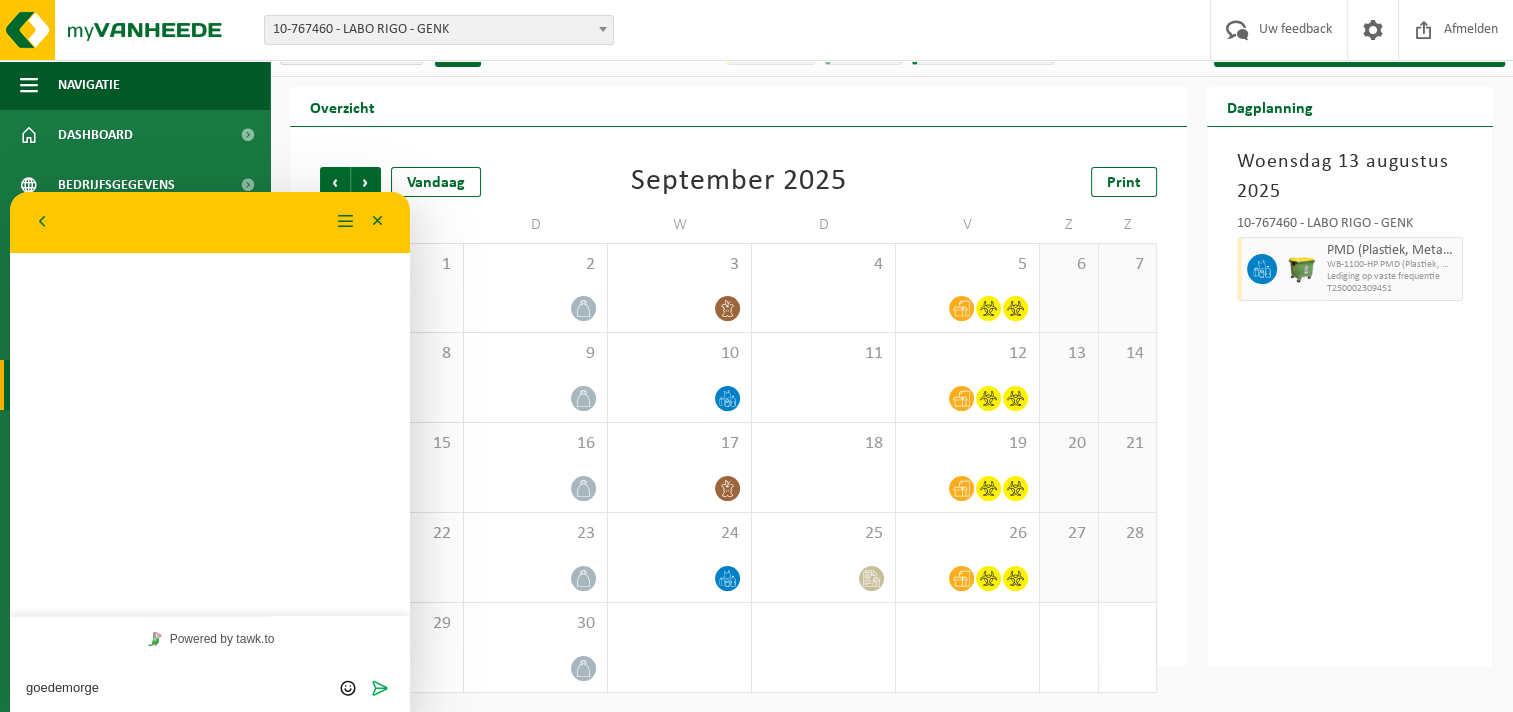 type on "goedemorgen" 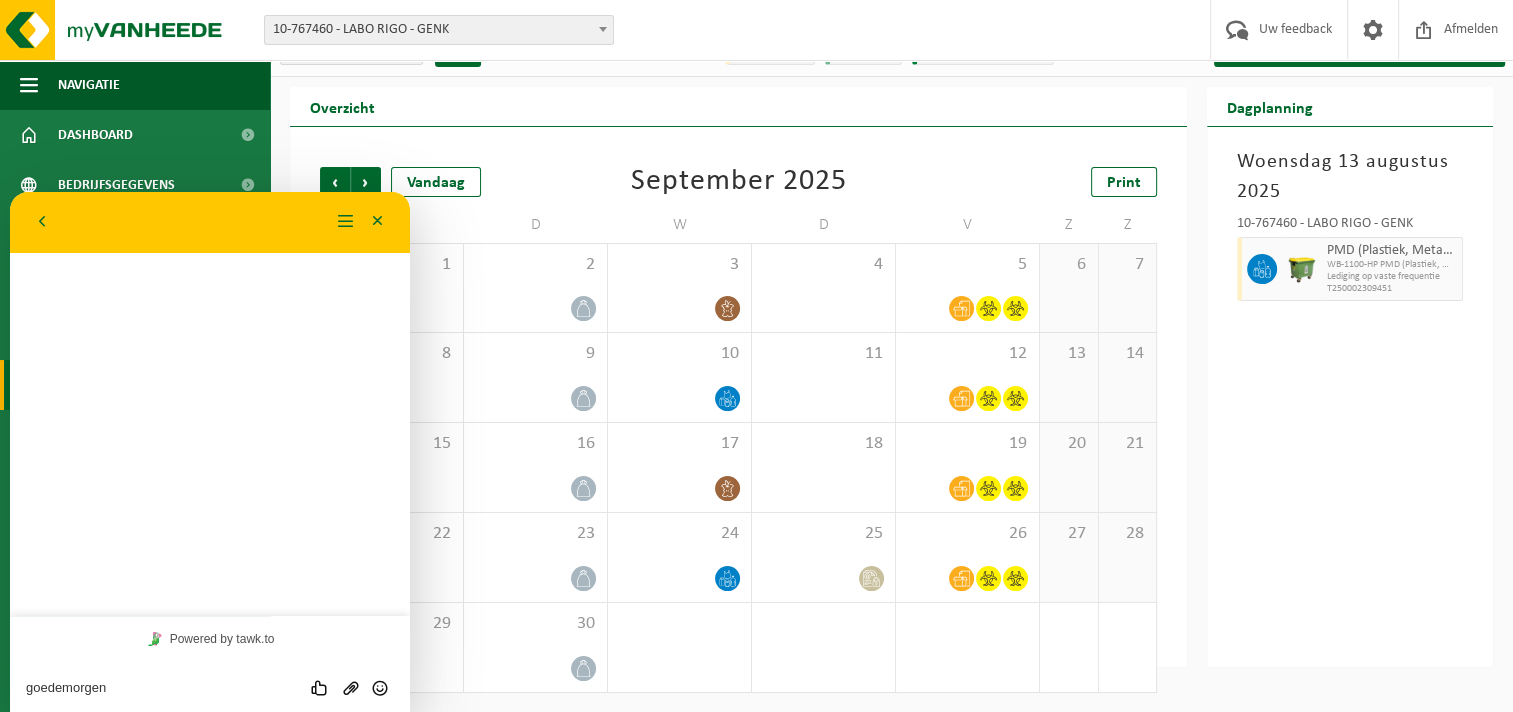 type 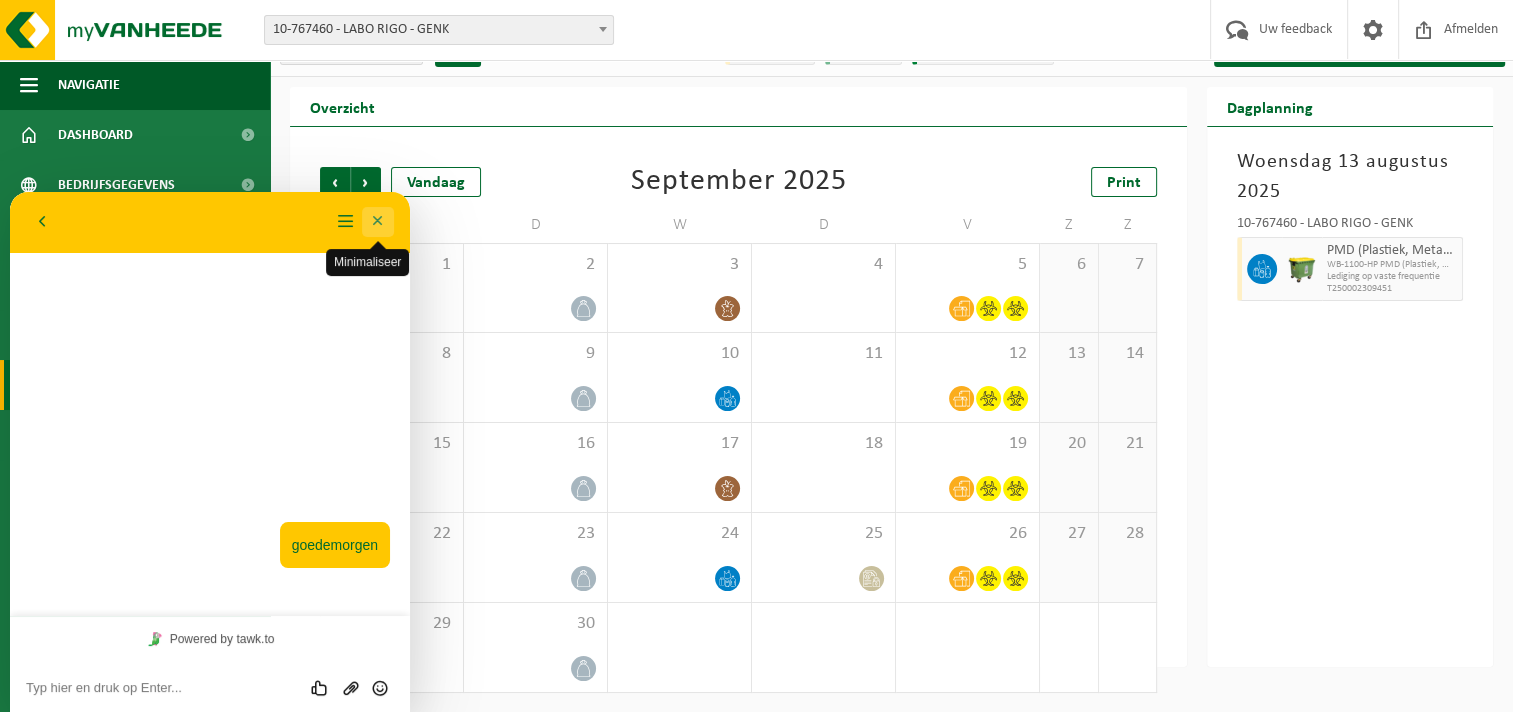 click on "Minimaliseer" at bounding box center [378, 222] 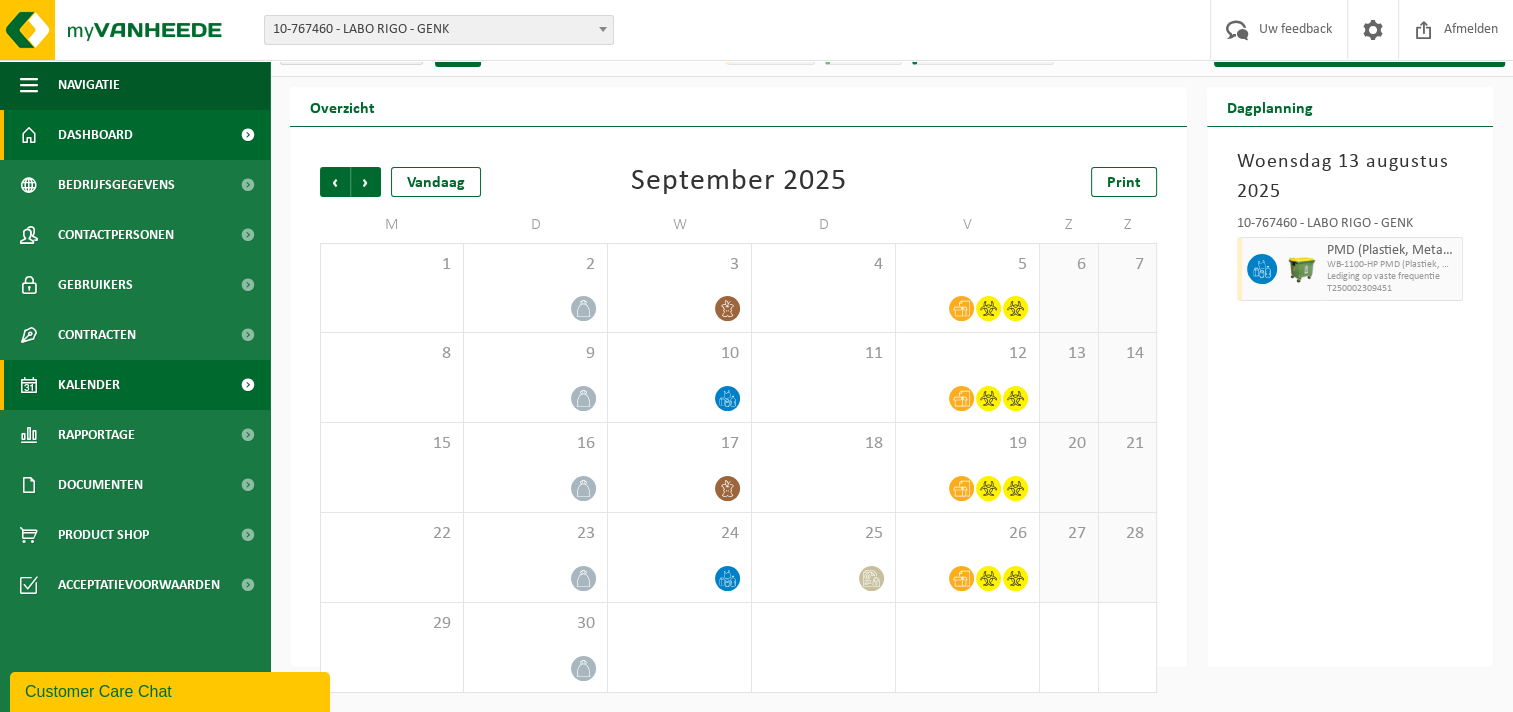 click on "Dashboard" at bounding box center (135, 135) 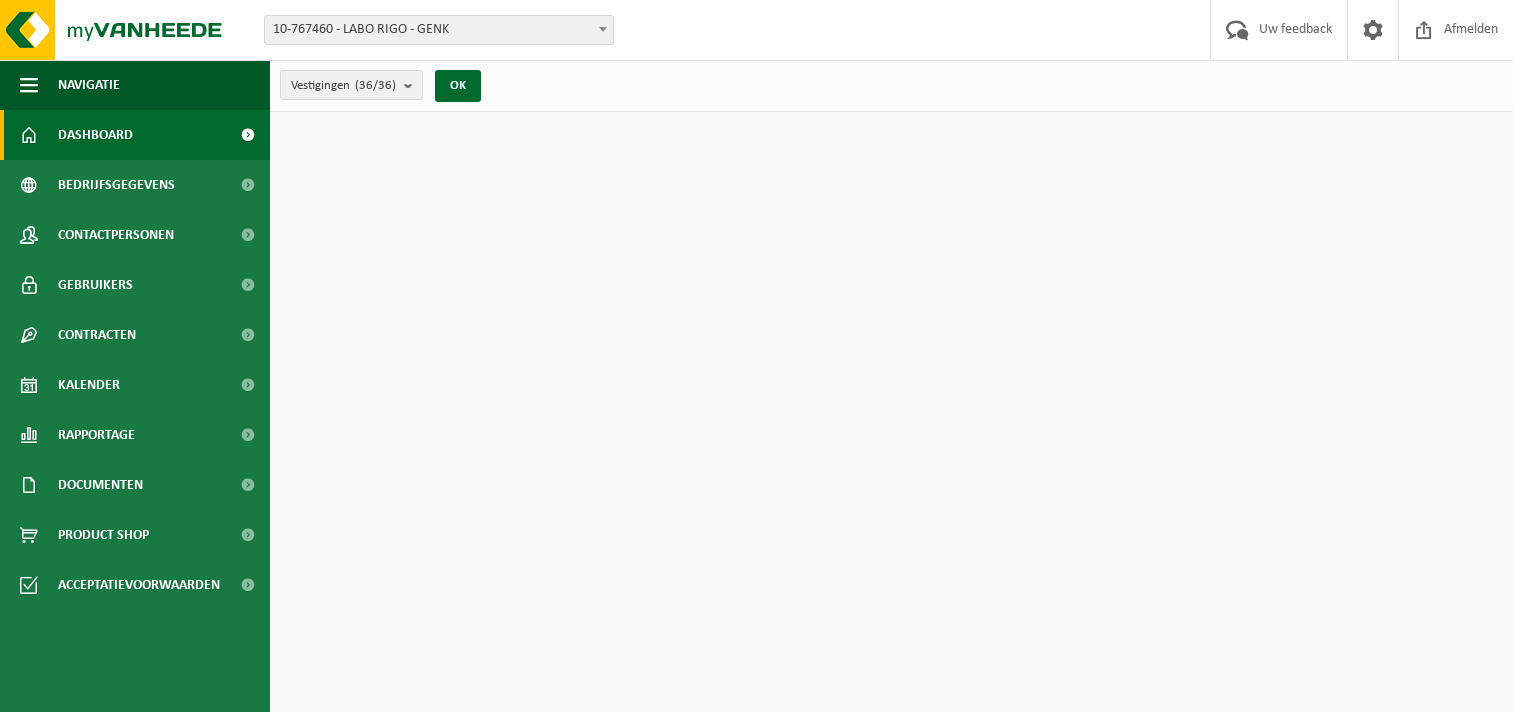 scroll, scrollTop: 0, scrollLeft: 0, axis: both 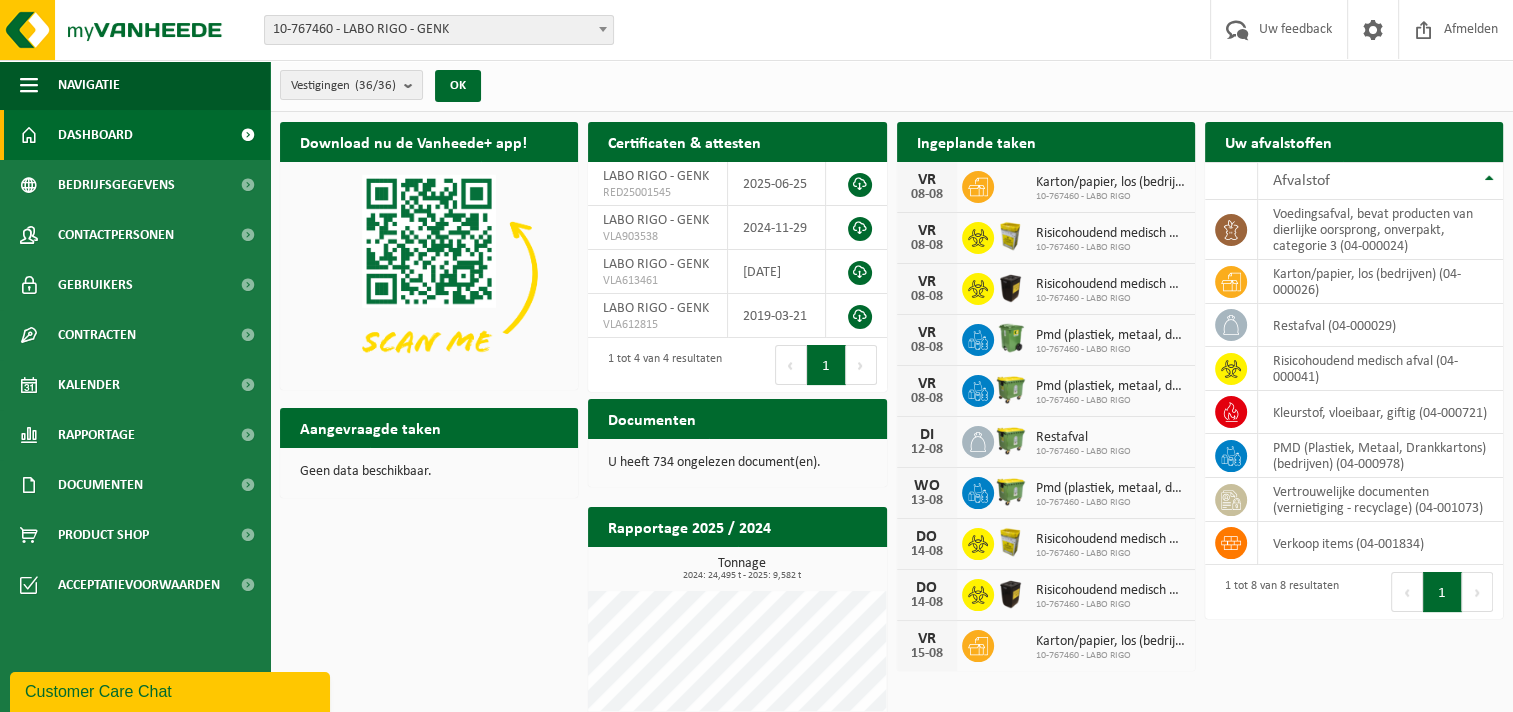 click on "Customer Care Chat" at bounding box center [170, 692] 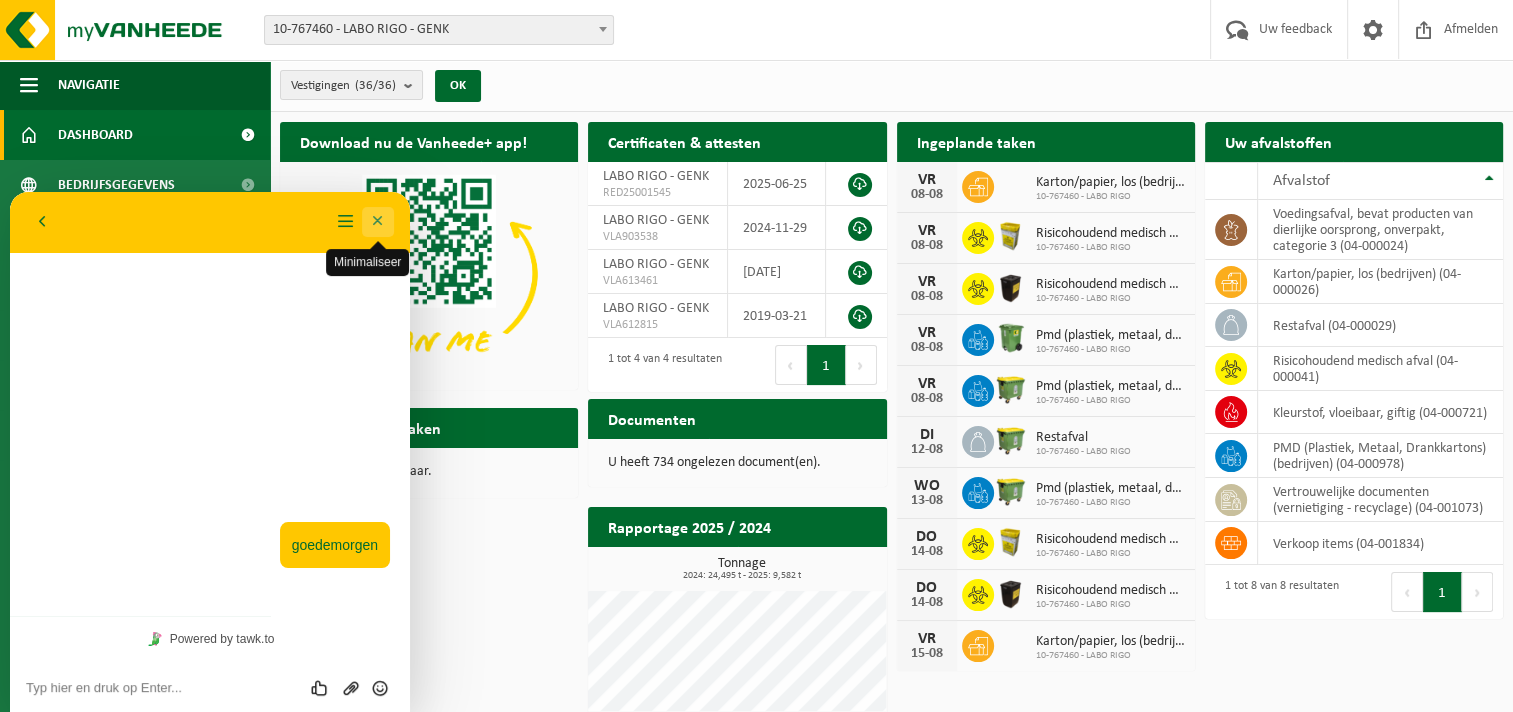 click on "Minimaliseer" at bounding box center [378, 222] 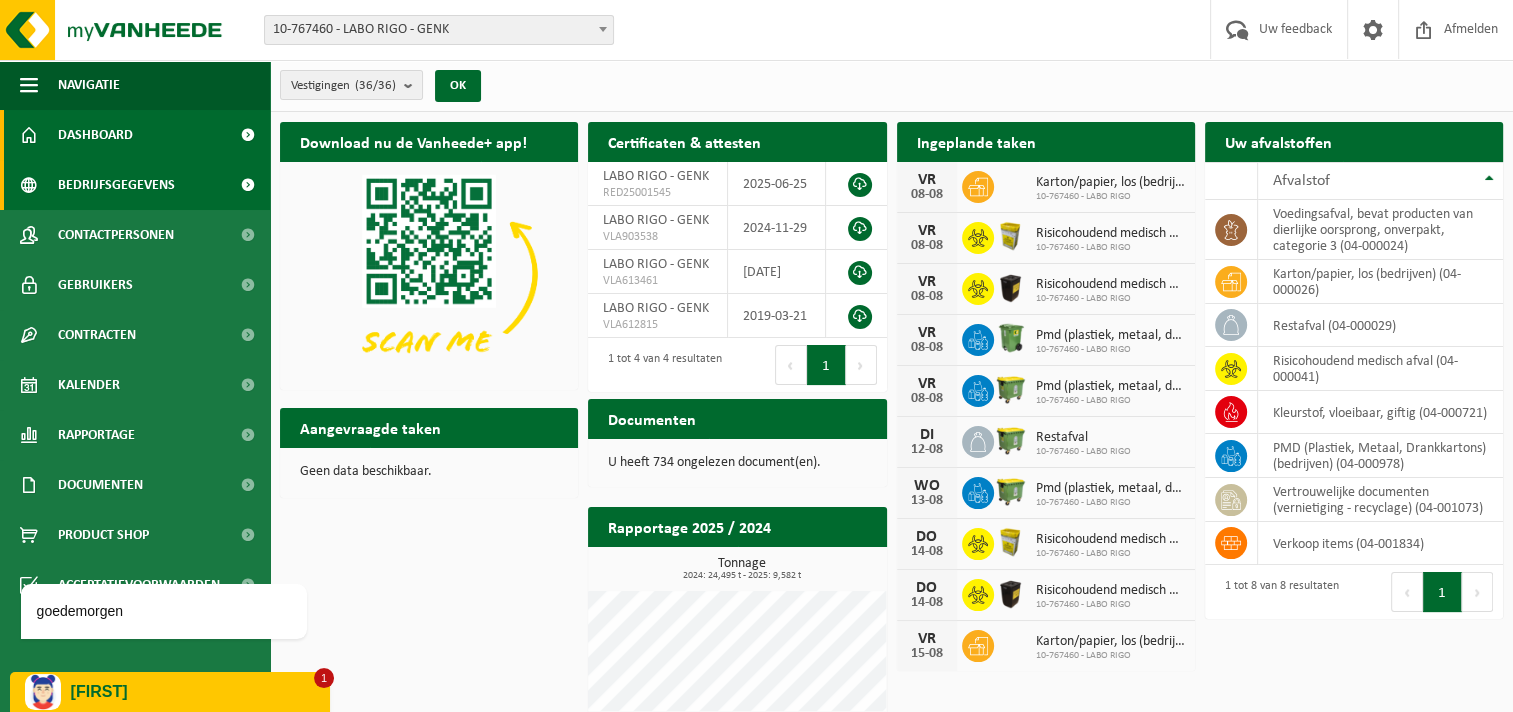 click on "Bedrijfsgegevens" at bounding box center (116, 185) 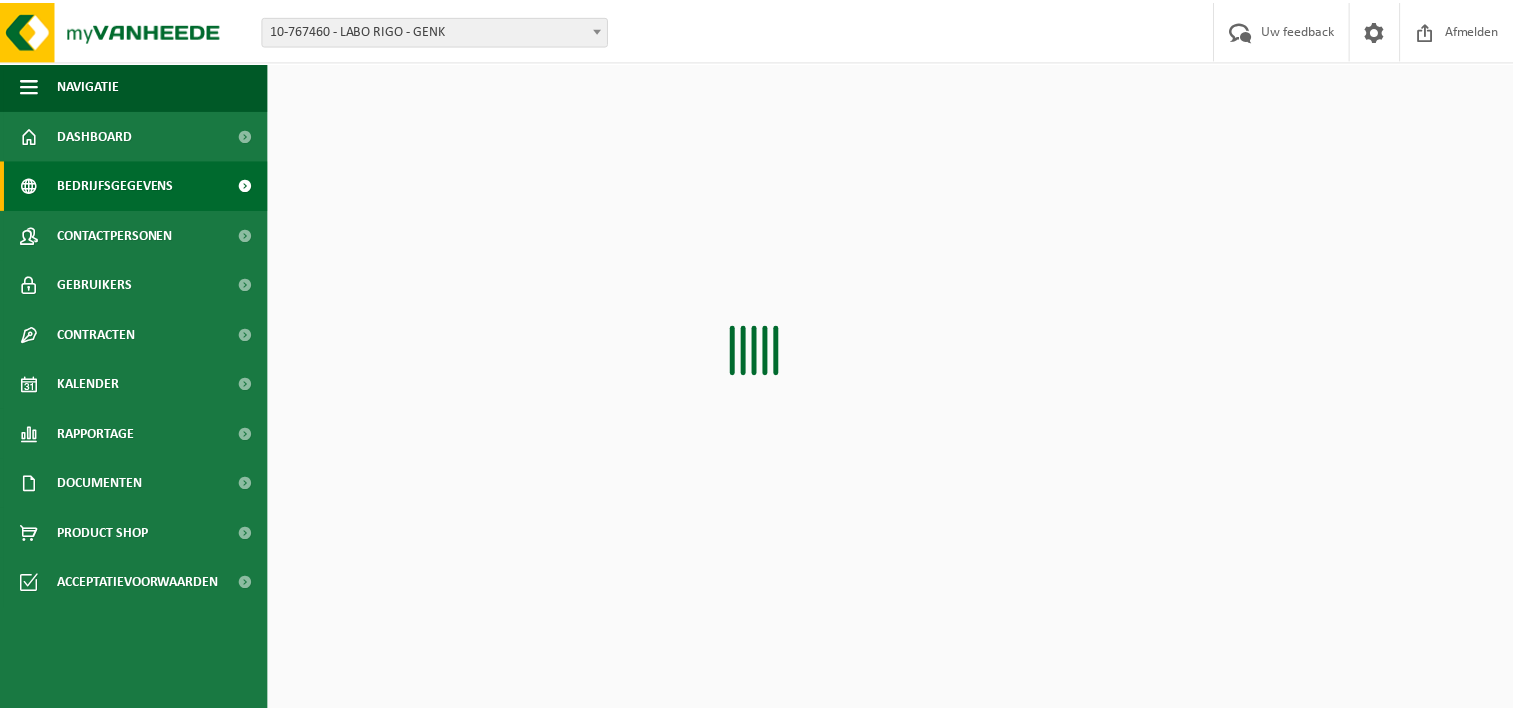 scroll, scrollTop: 0, scrollLeft: 0, axis: both 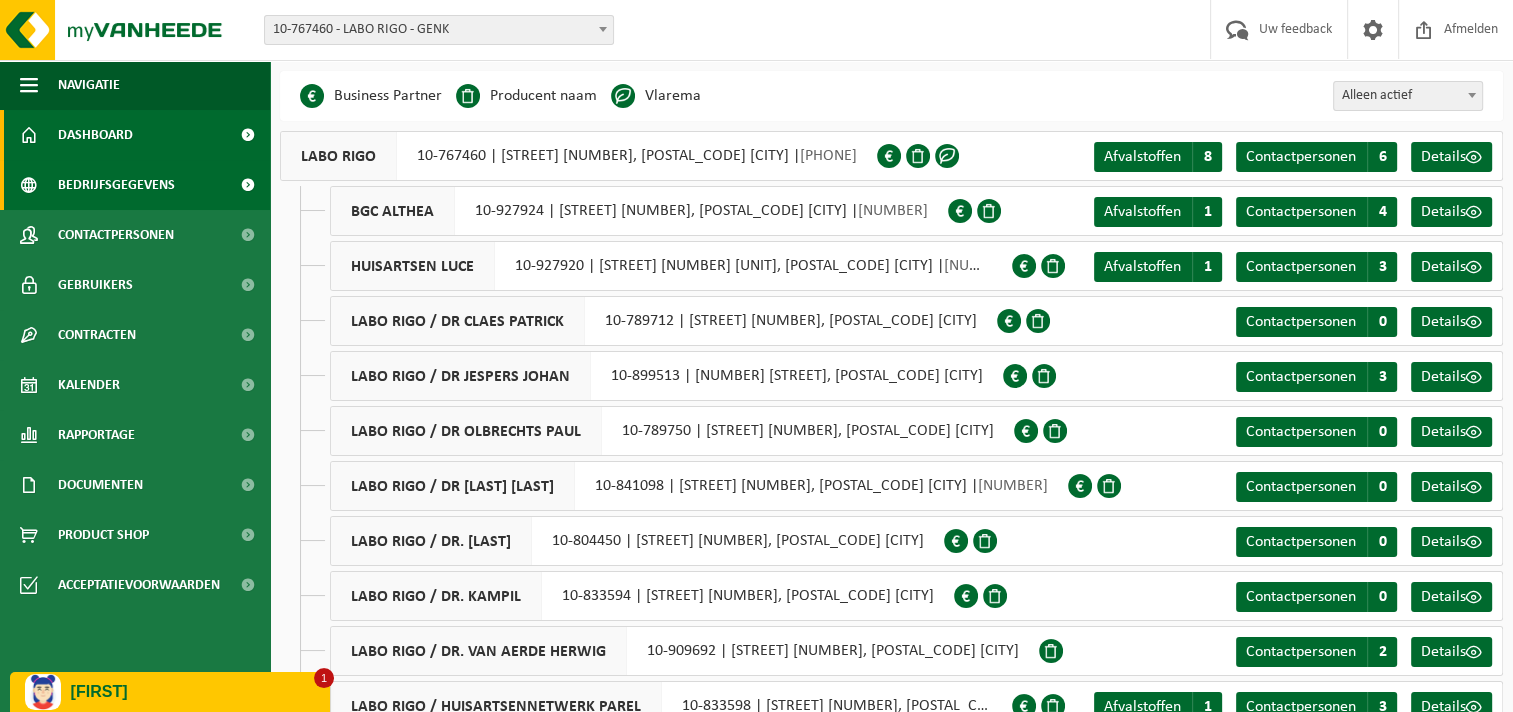 click on "Dashboard" at bounding box center [95, 135] 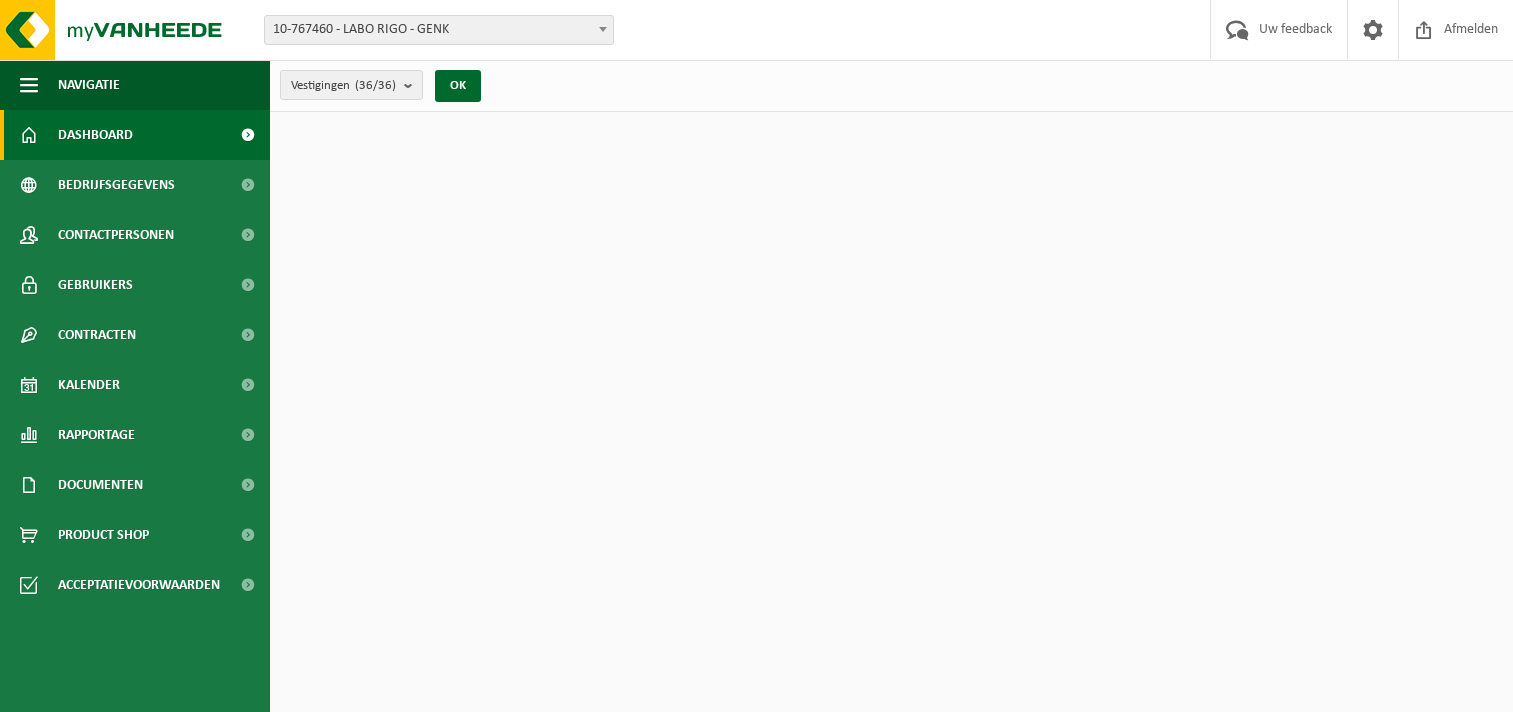 scroll, scrollTop: 0, scrollLeft: 0, axis: both 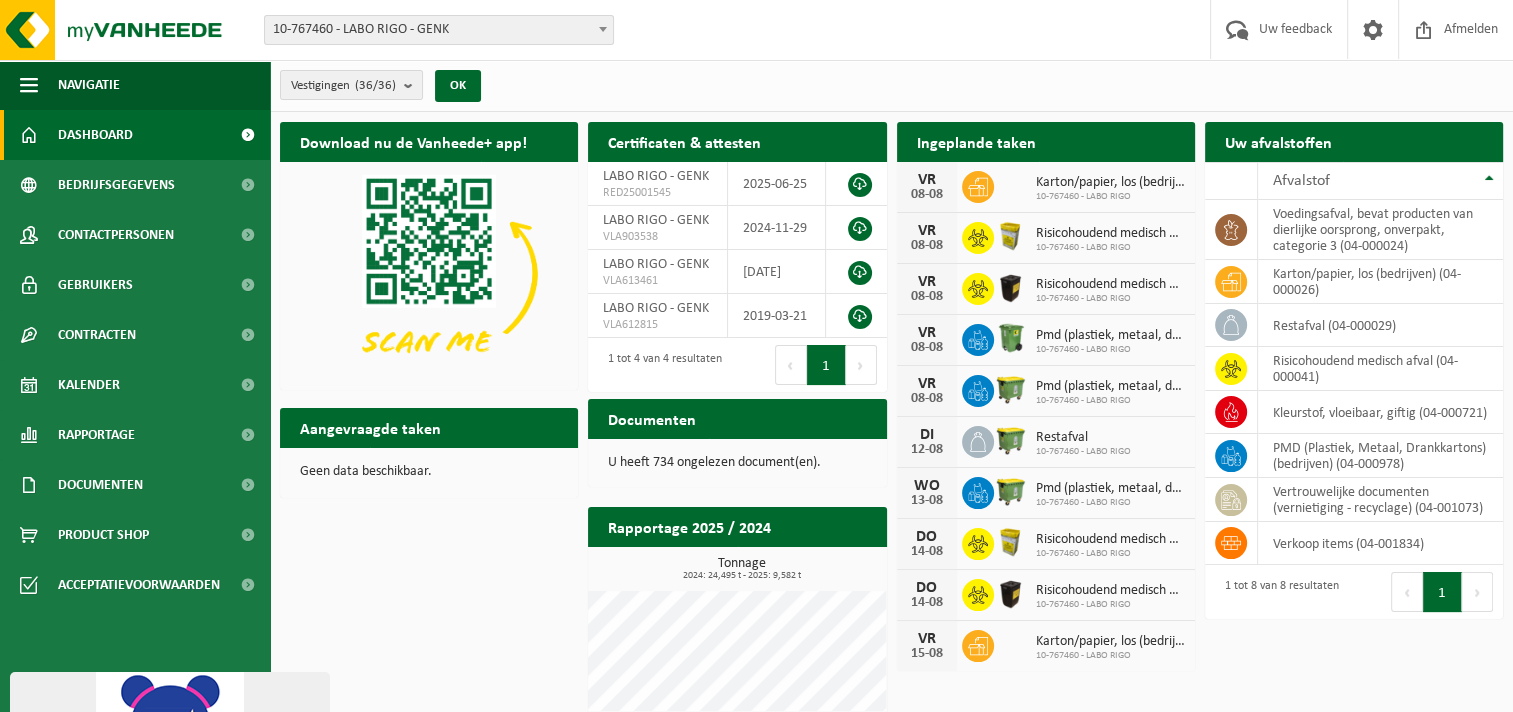 click on "[FIRST]" at bounding box center [170, 840] 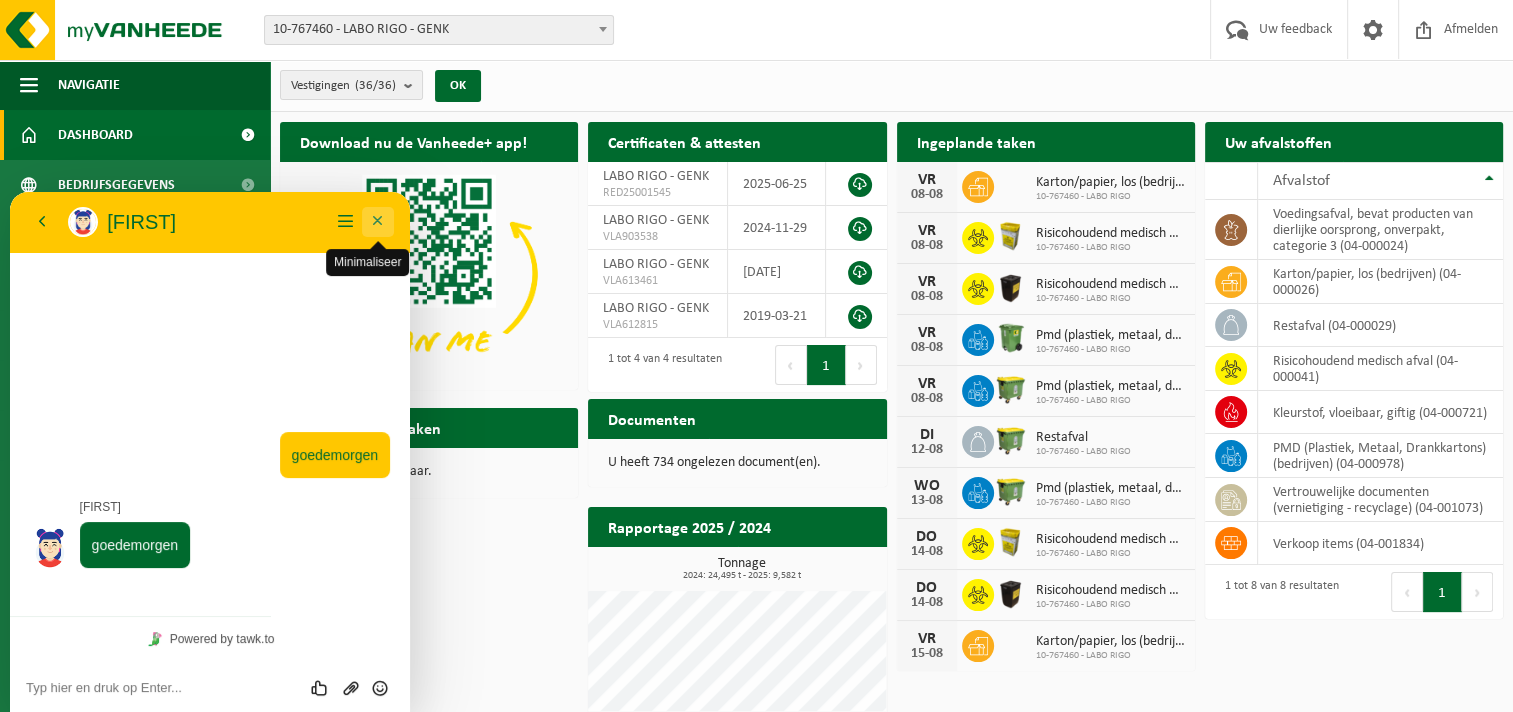 click on "Minimaliseer" at bounding box center (378, 222) 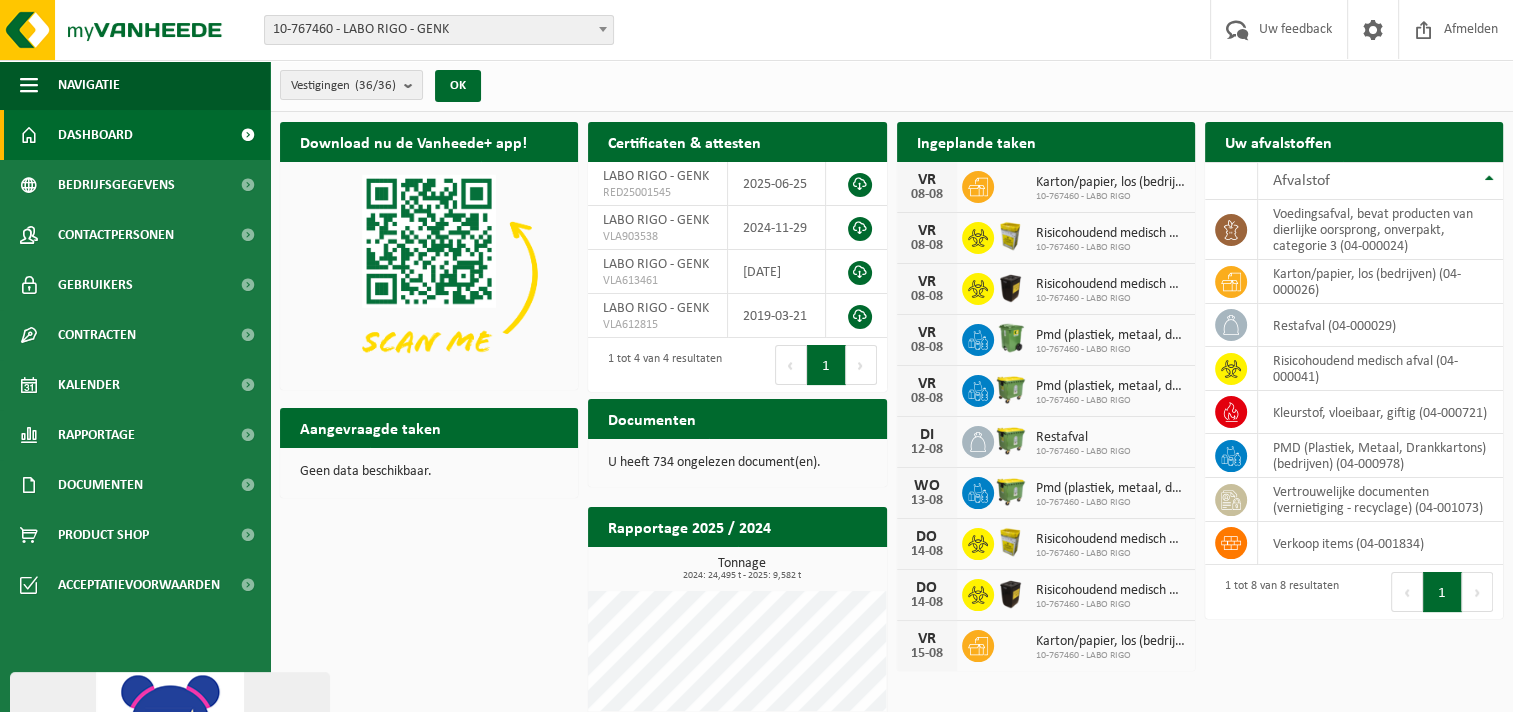 click on "[FIRST]" at bounding box center (170, 767) 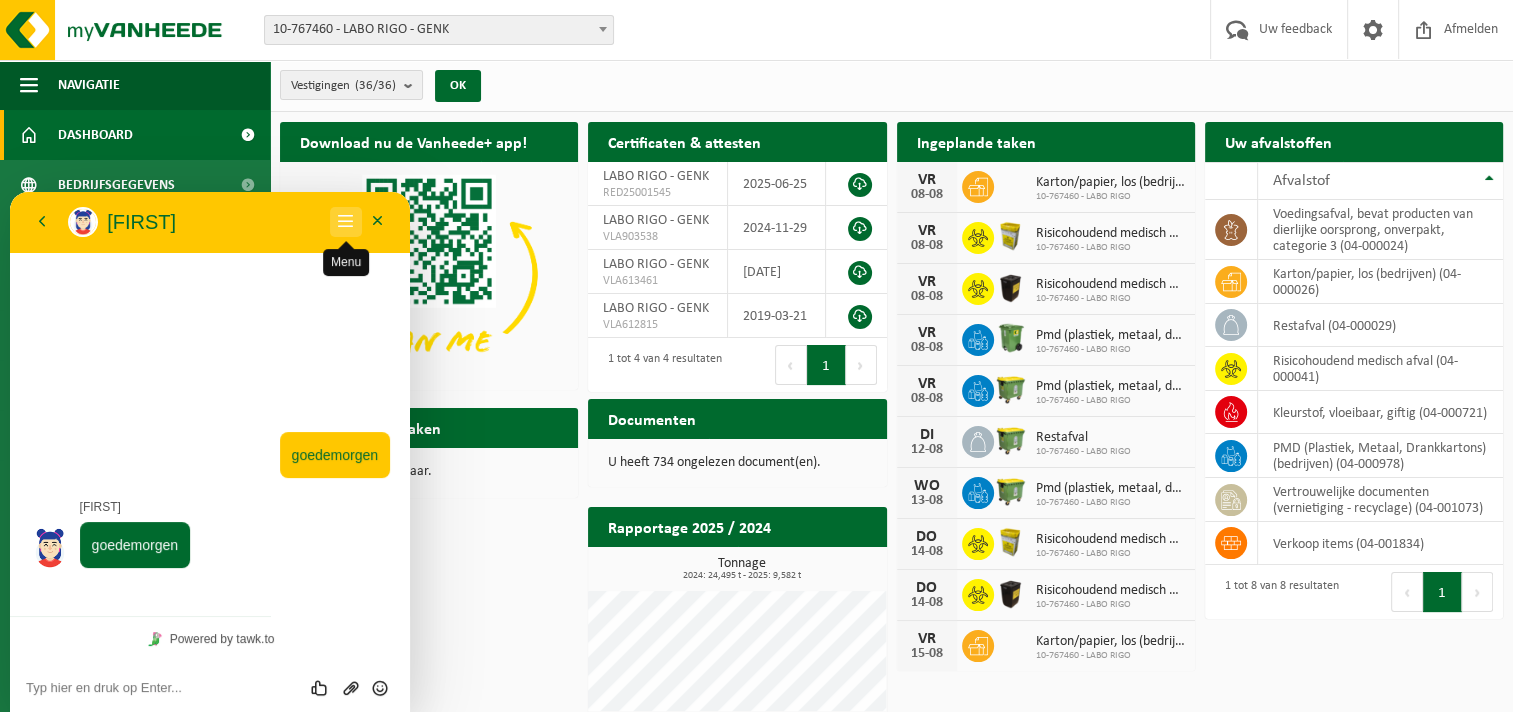 click on "Menu" at bounding box center (346, 222) 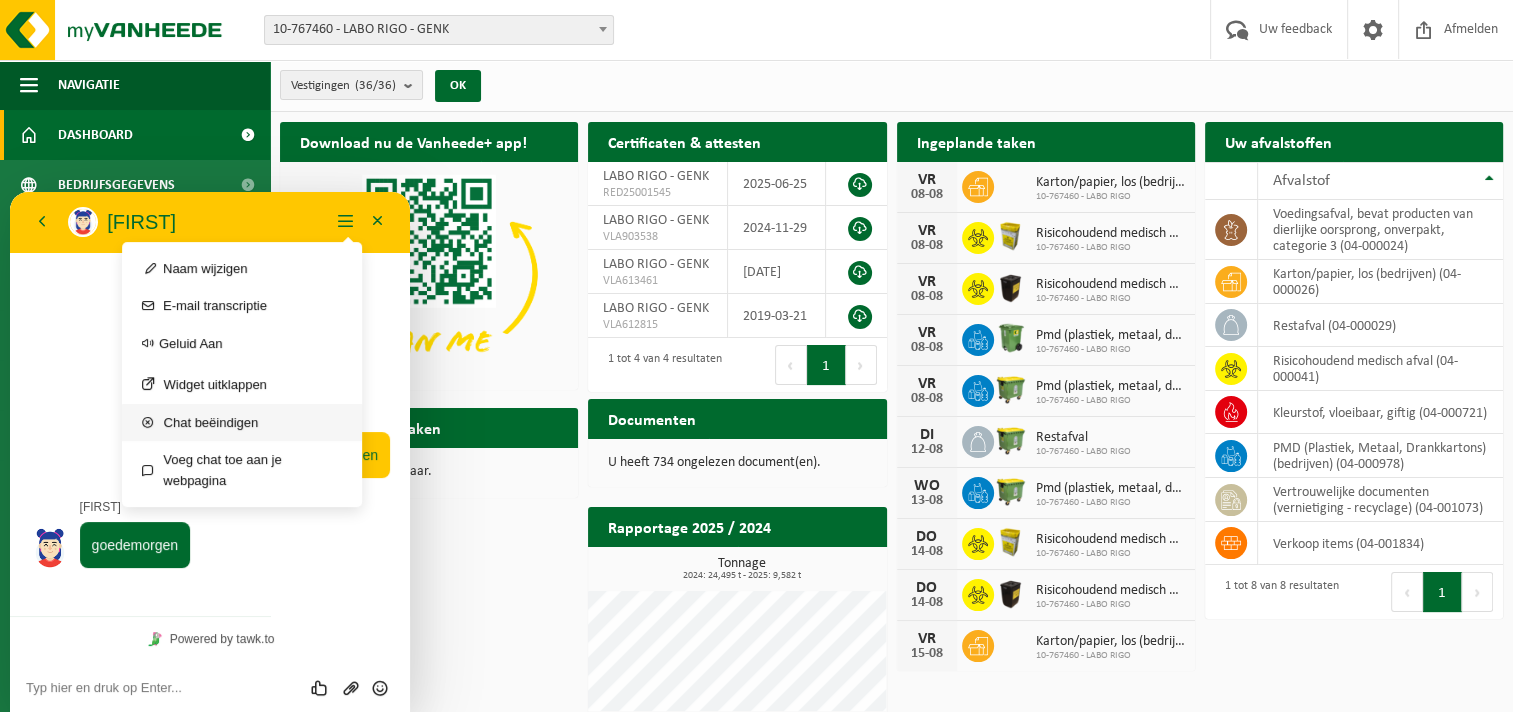 click on "Chat beëindigen" at bounding box center [242, 422] 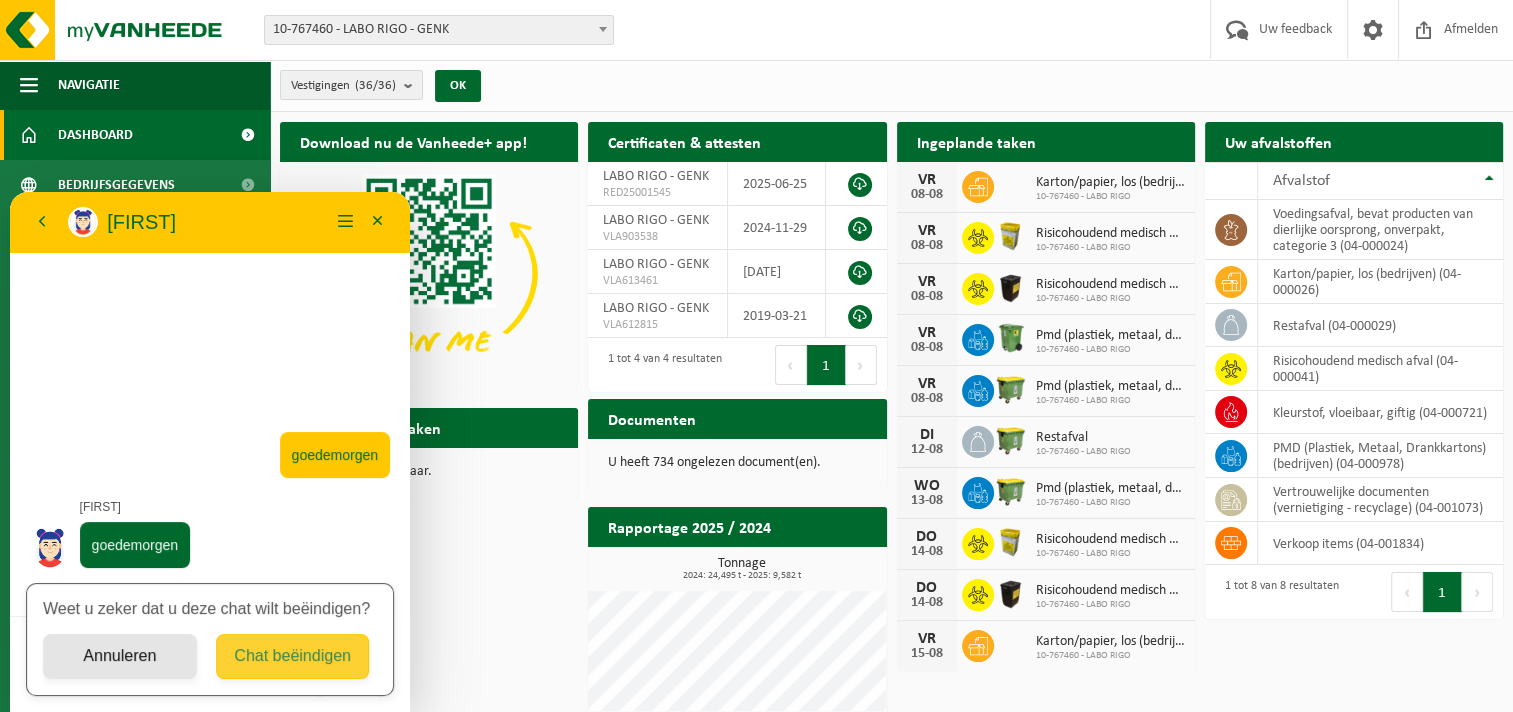 click on "Chat beëindigen" at bounding box center (293, 656) 